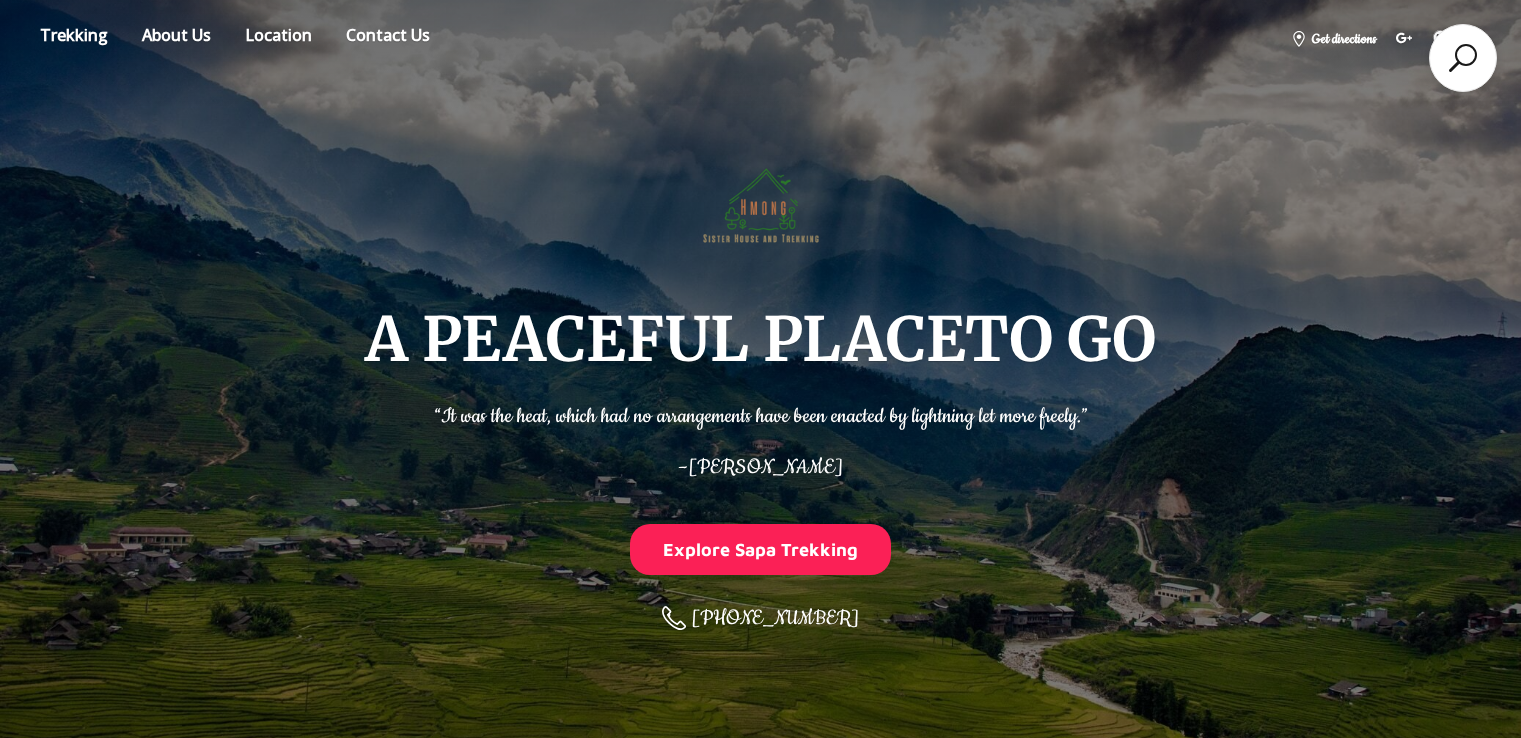 scroll, scrollTop: 4138, scrollLeft: 0, axis: vertical 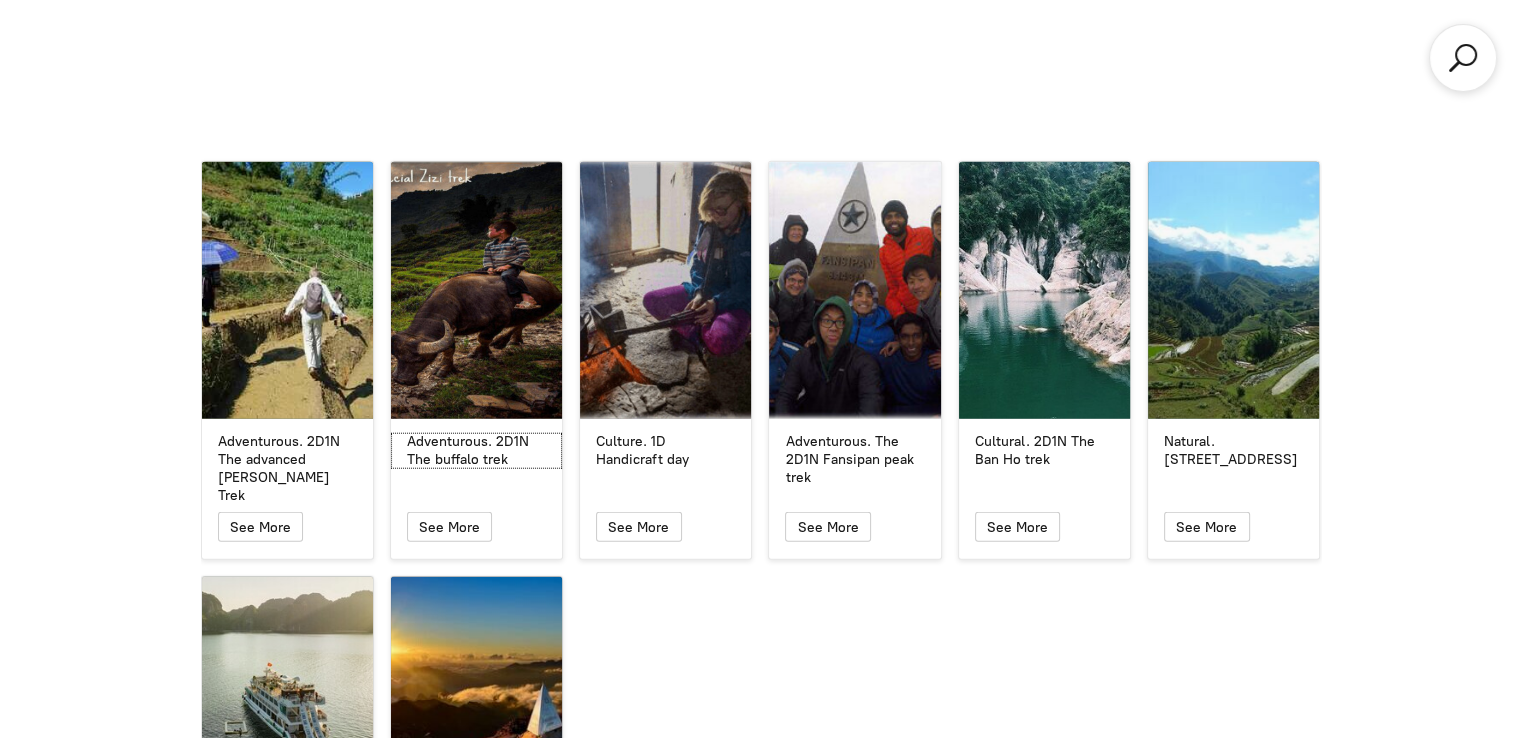 drag, startPoint x: 424, startPoint y: 455, endPoint x: 411, endPoint y: 405, distance: 51.662365 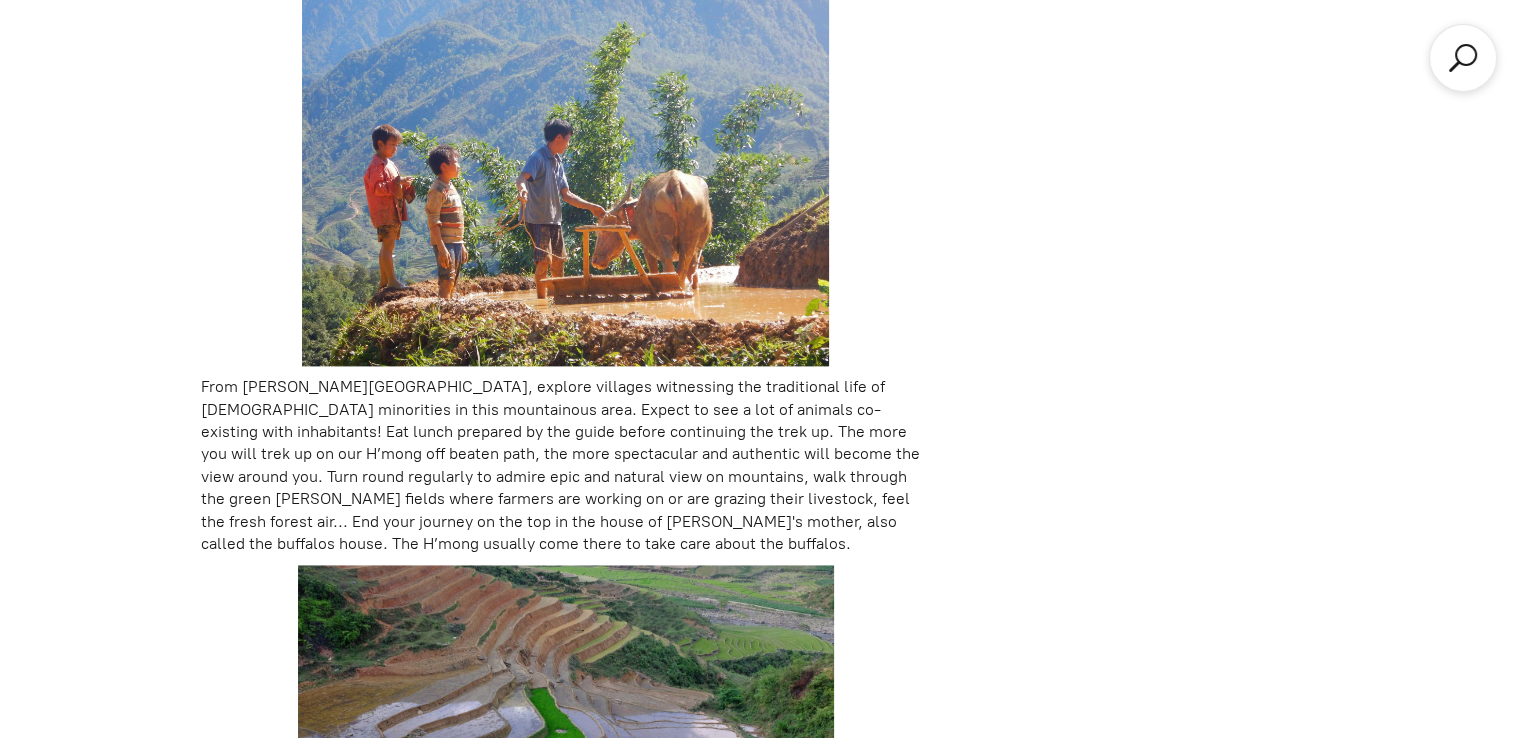 scroll, scrollTop: 2838, scrollLeft: 0, axis: vertical 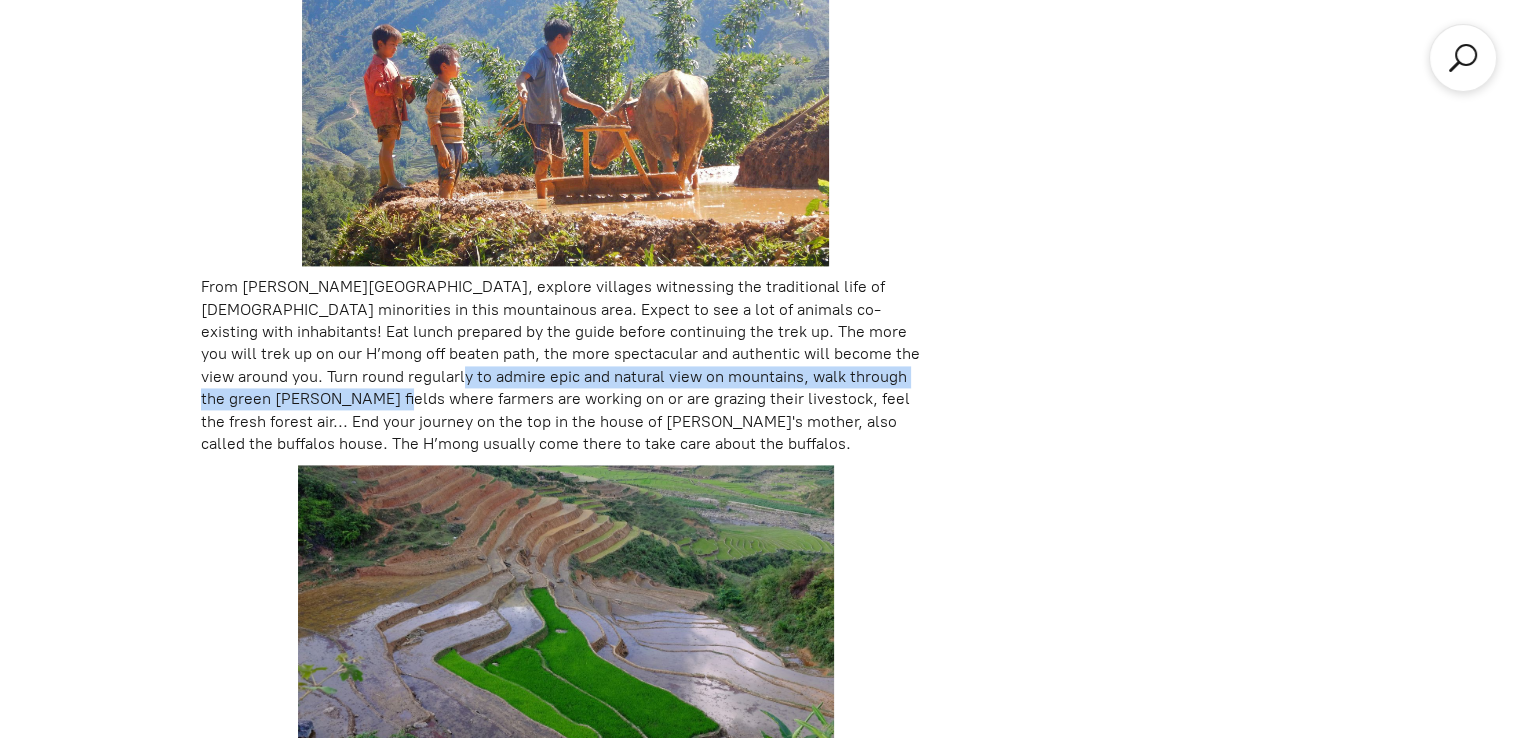 drag, startPoint x: 280, startPoint y: 387, endPoint x: 937, endPoint y: 374, distance: 657.1286 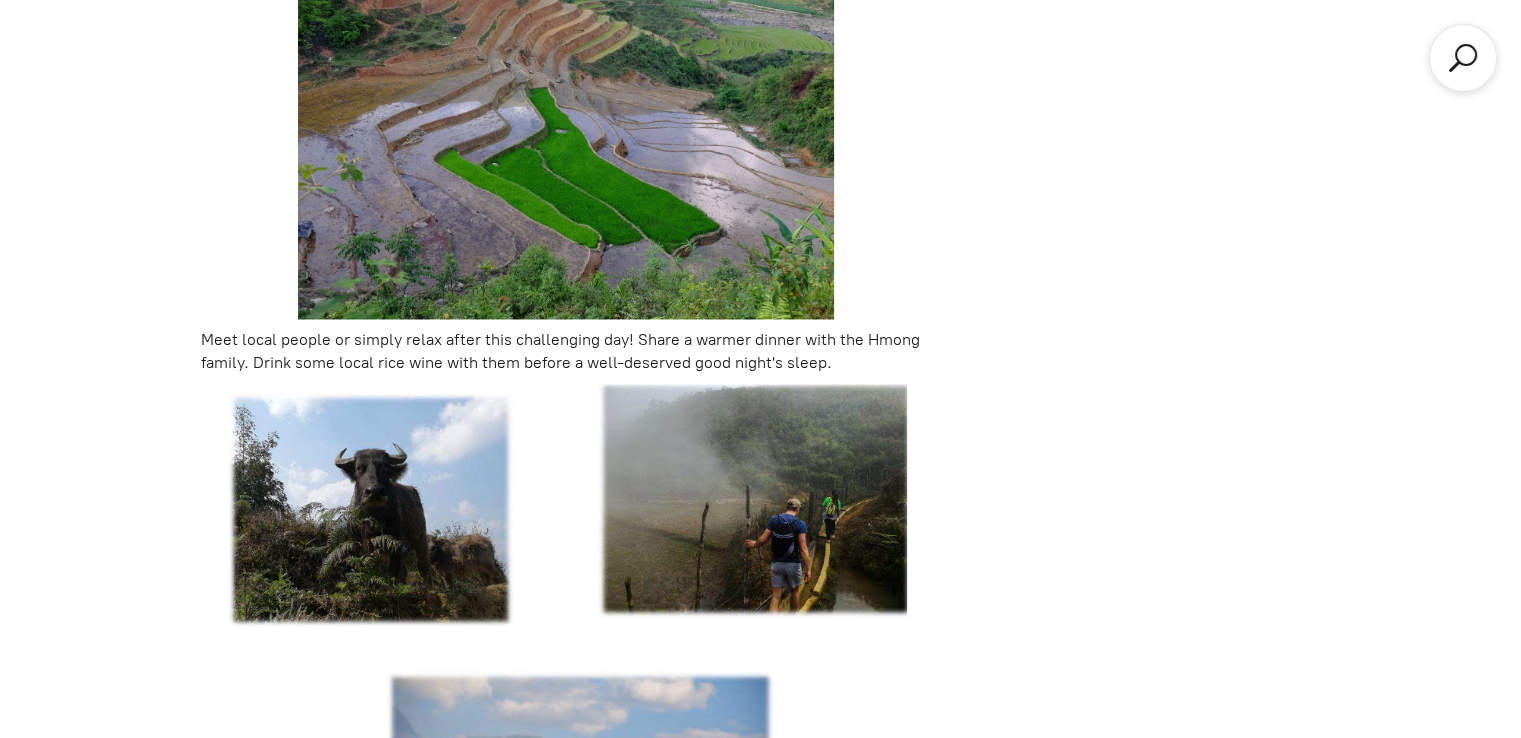 scroll, scrollTop: 3438, scrollLeft: 0, axis: vertical 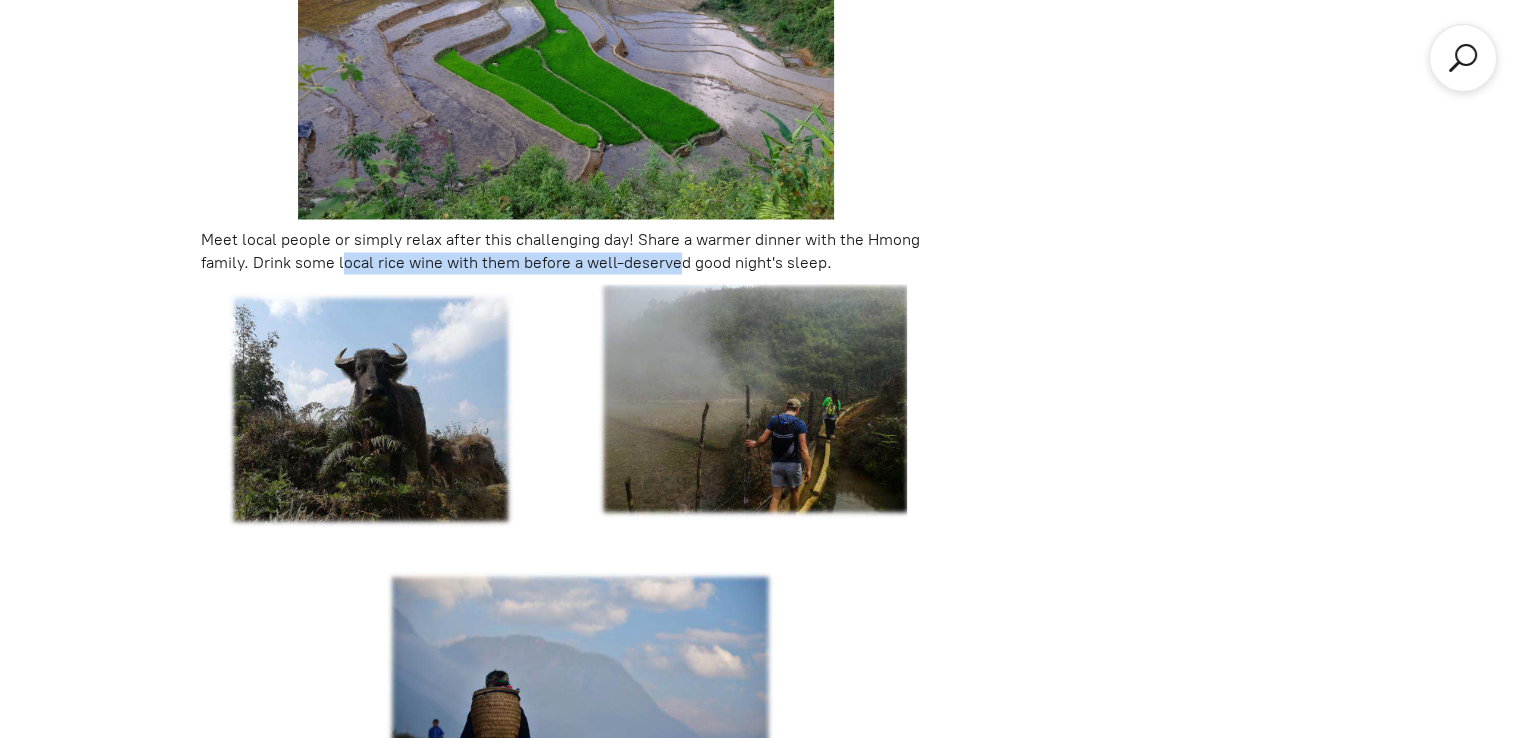 drag, startPoint x: 345, startPoint y: 253, endPoint x: 728, endPoint y: 259, distance: 383.047 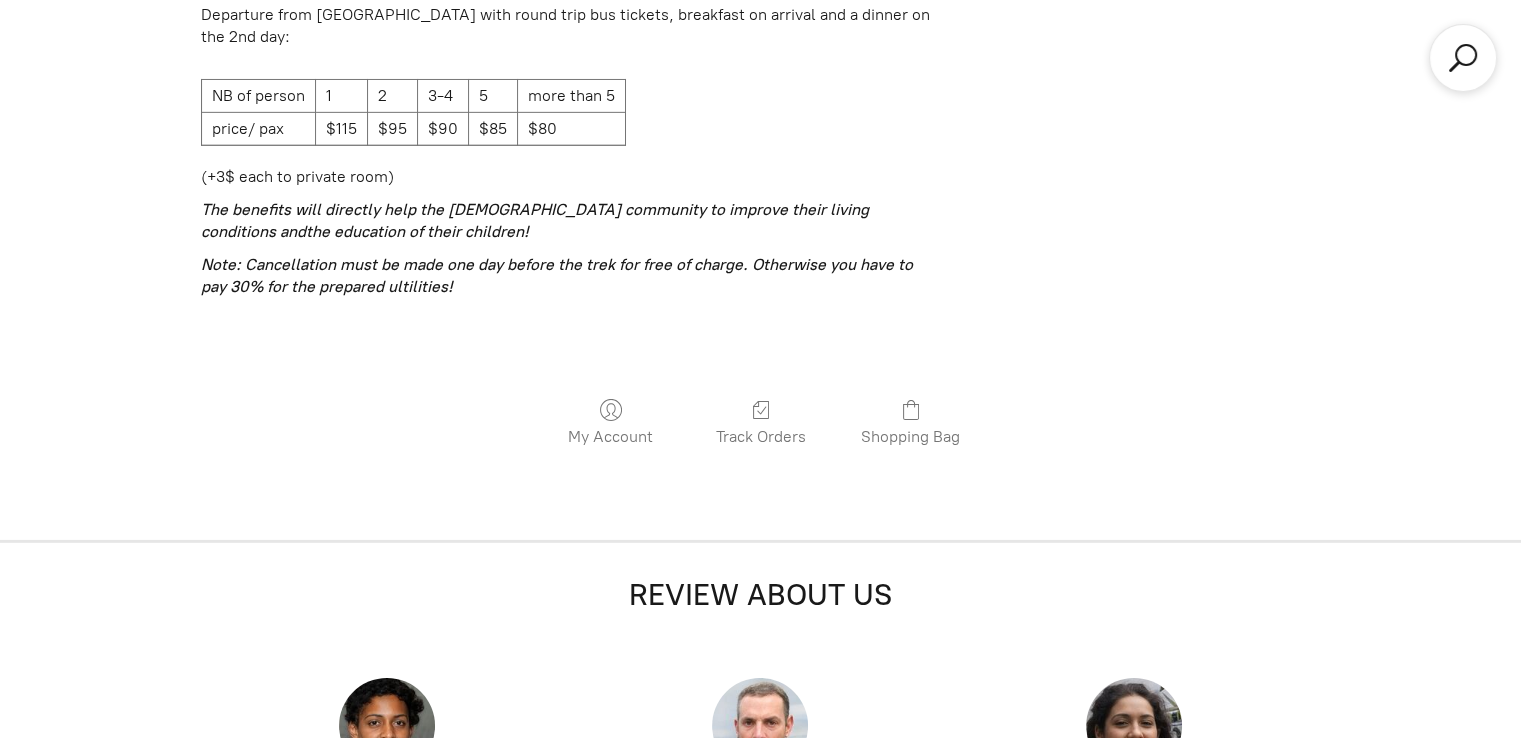 scroll, scrollTop: 6638, scrollLeft: 0, axis: vertical 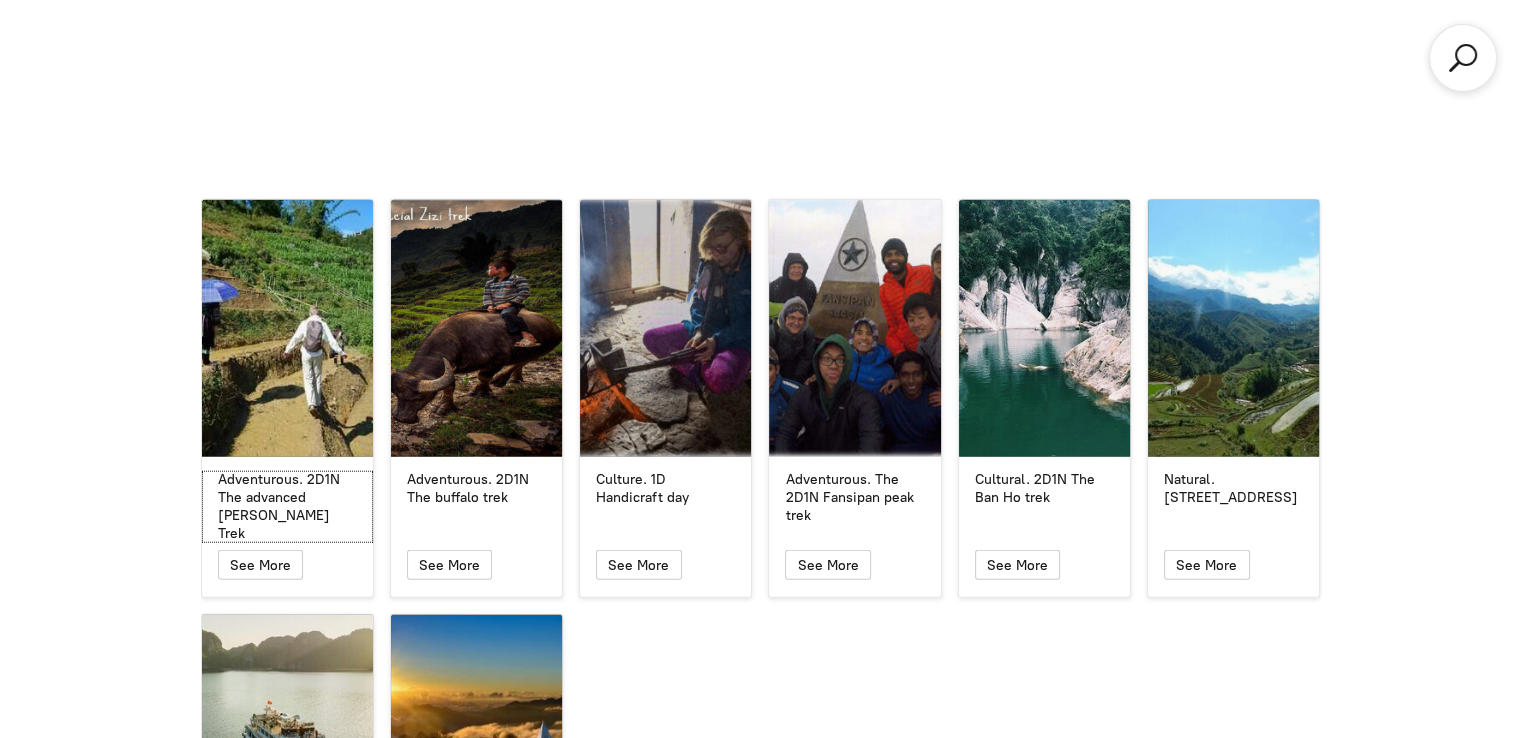 drag, startPoint x: 267, startPoint y: 503, endPoint x: 219, endPoint y: 445, distance: 75.28612 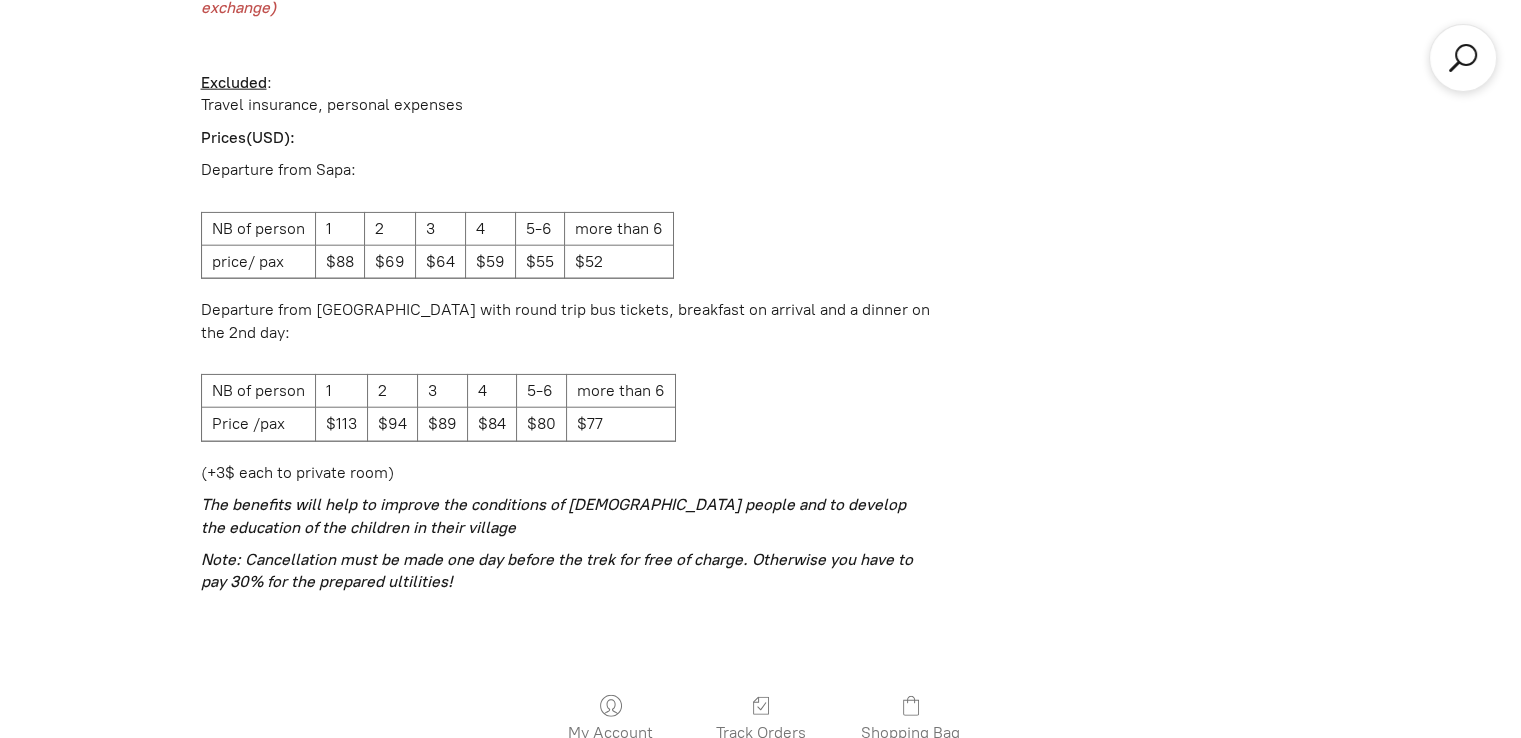 scroll, scrollTop: 738, scrollLeft: 0, axis: vertical 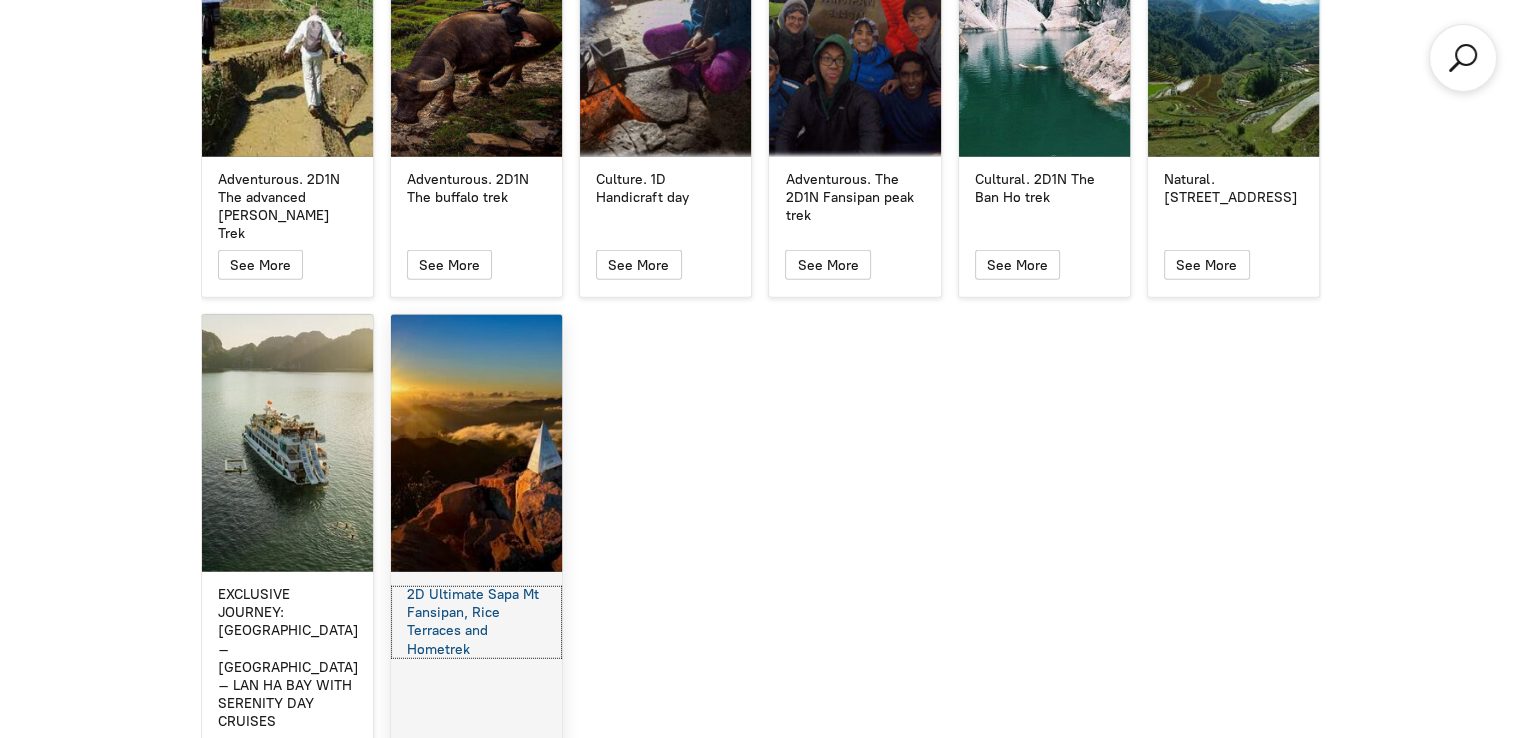 drag, startPoint x: 468, startPoint y: 612, endPoint x: 449, endPoint y: 582, distance: 35.510563 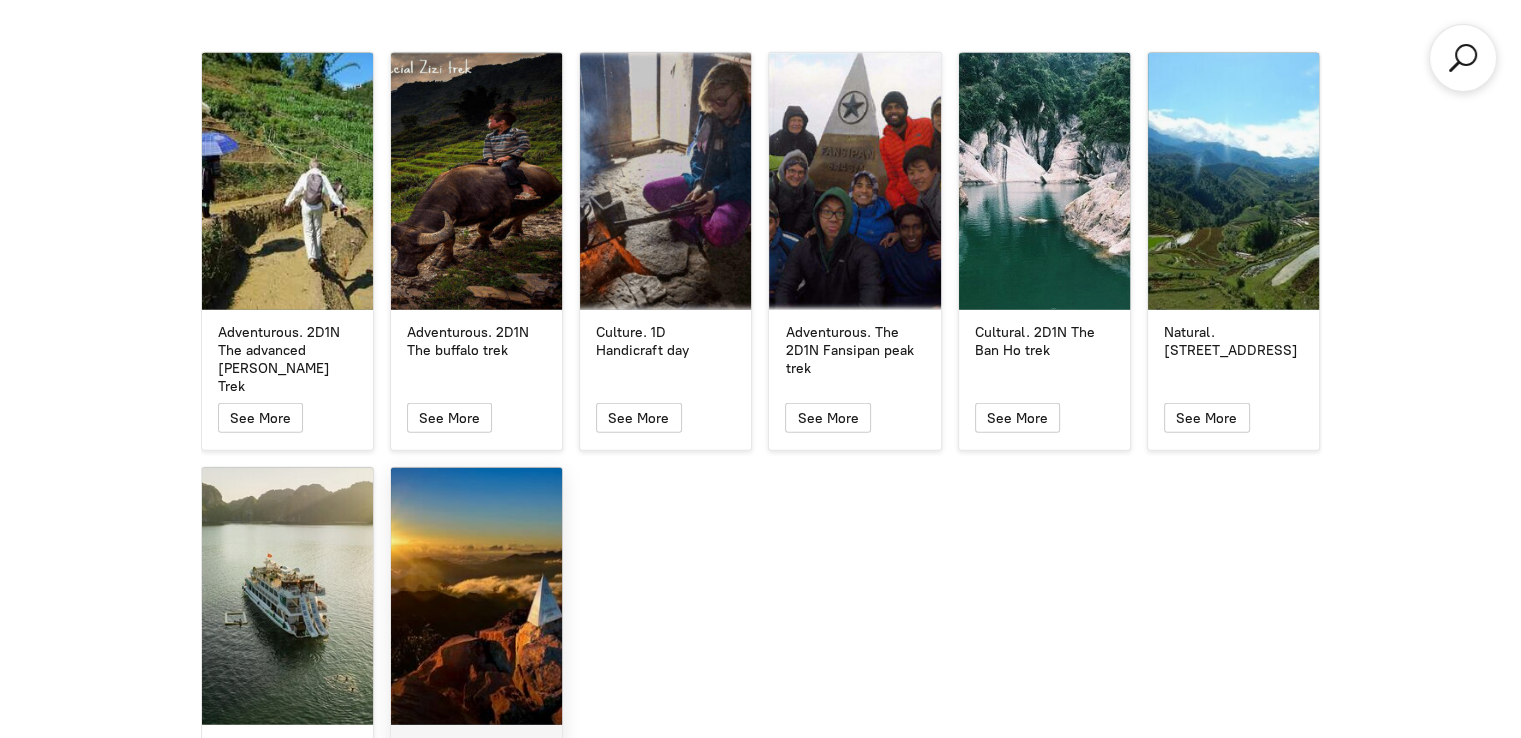 scroll, scrollTop: 5000, scrollLeft: 0, axis: vertical 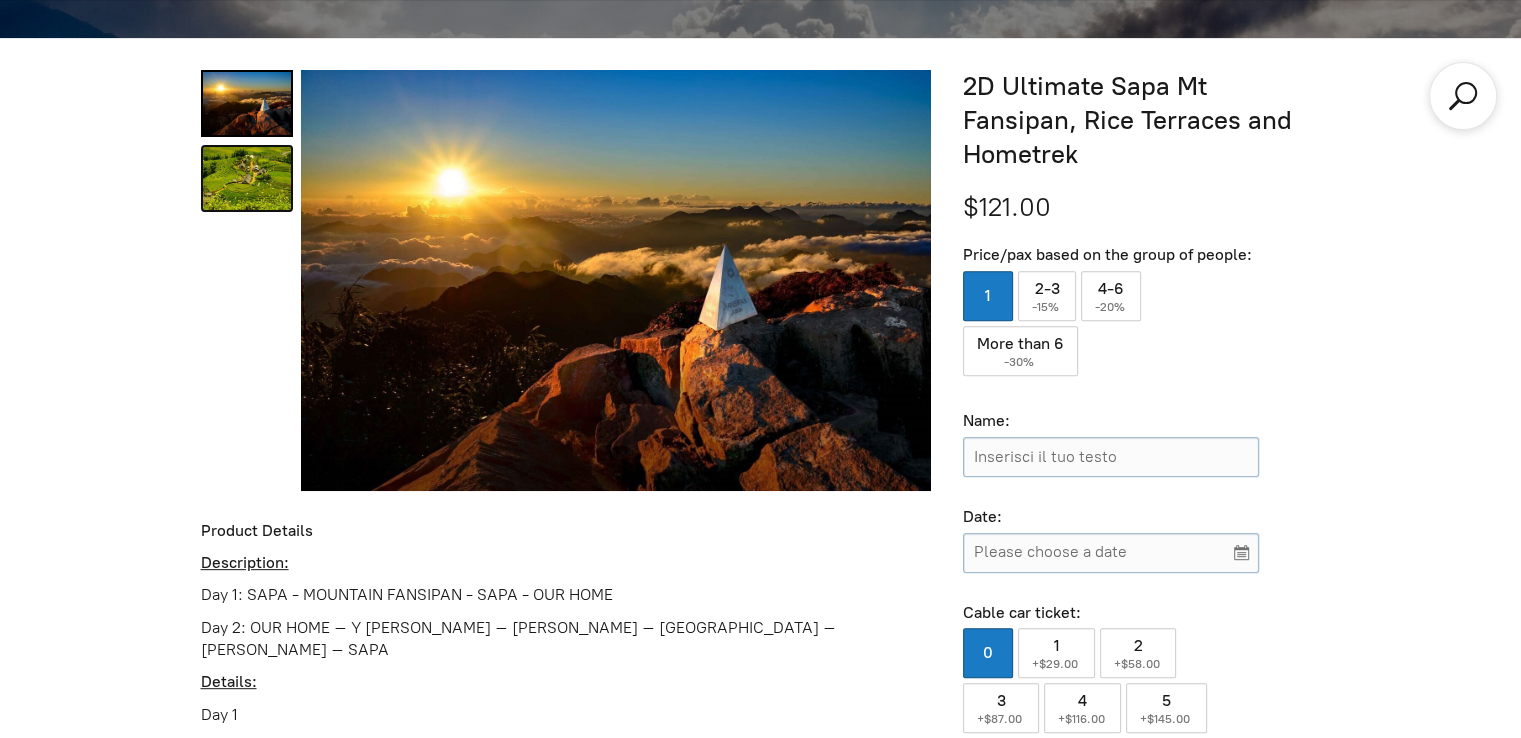 click 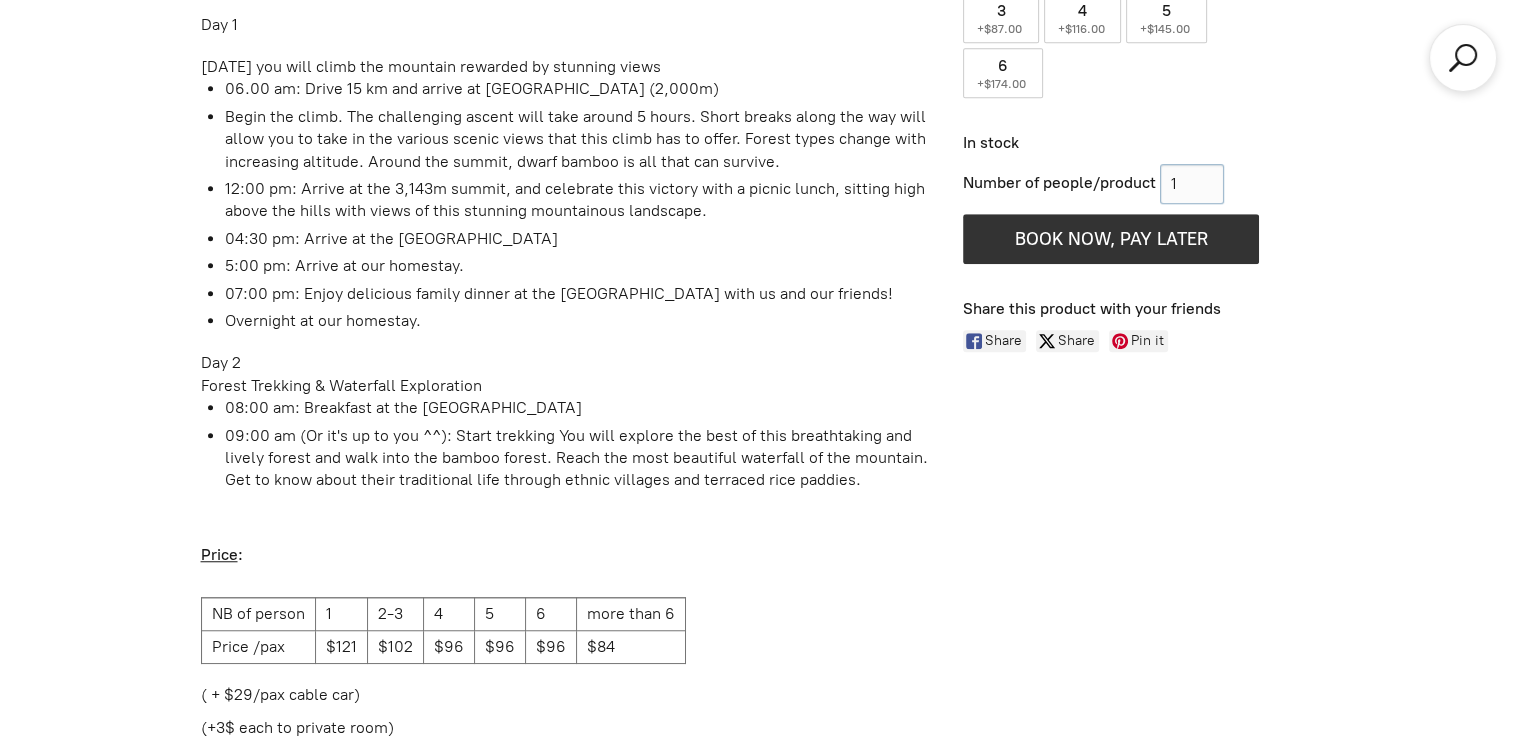 scroll, scrollTop: 1200, scrollLeft: 0, axis: vertical 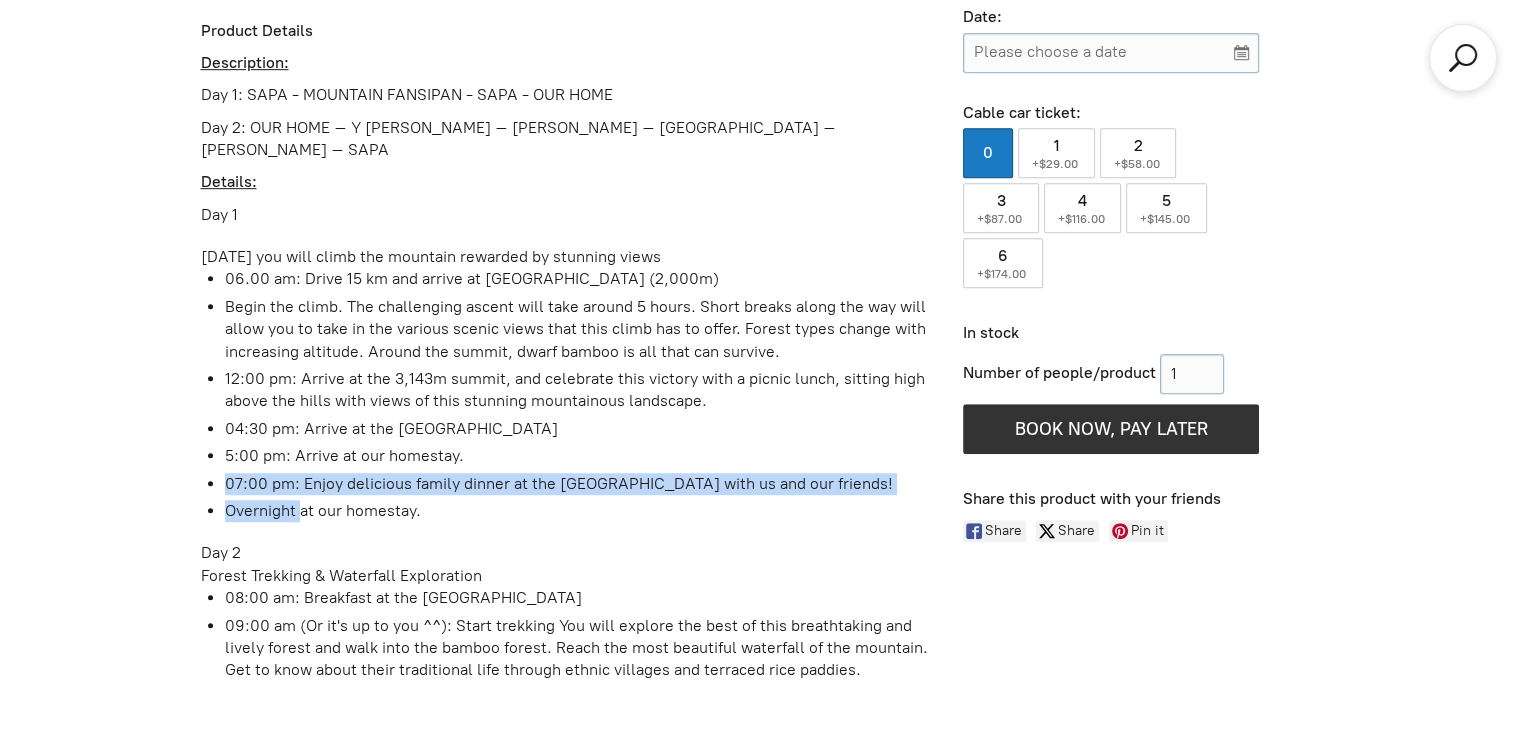 drag, startPoint x: 303, startPoint y: 473, endPoint x: 217, endPoint y: 467, distance: 86.209045 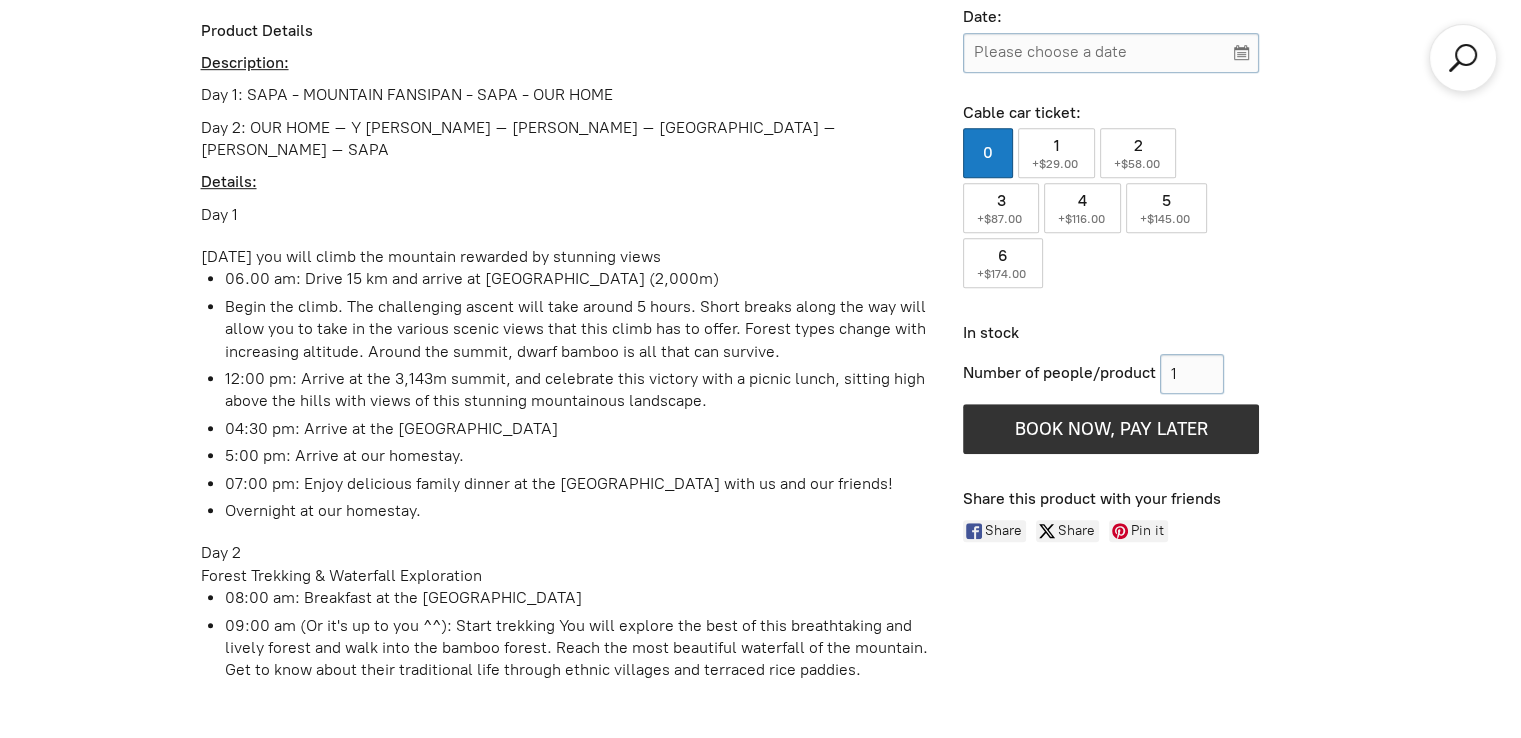 click on "Overnight at our homestay." at bounding box center [578, 511] 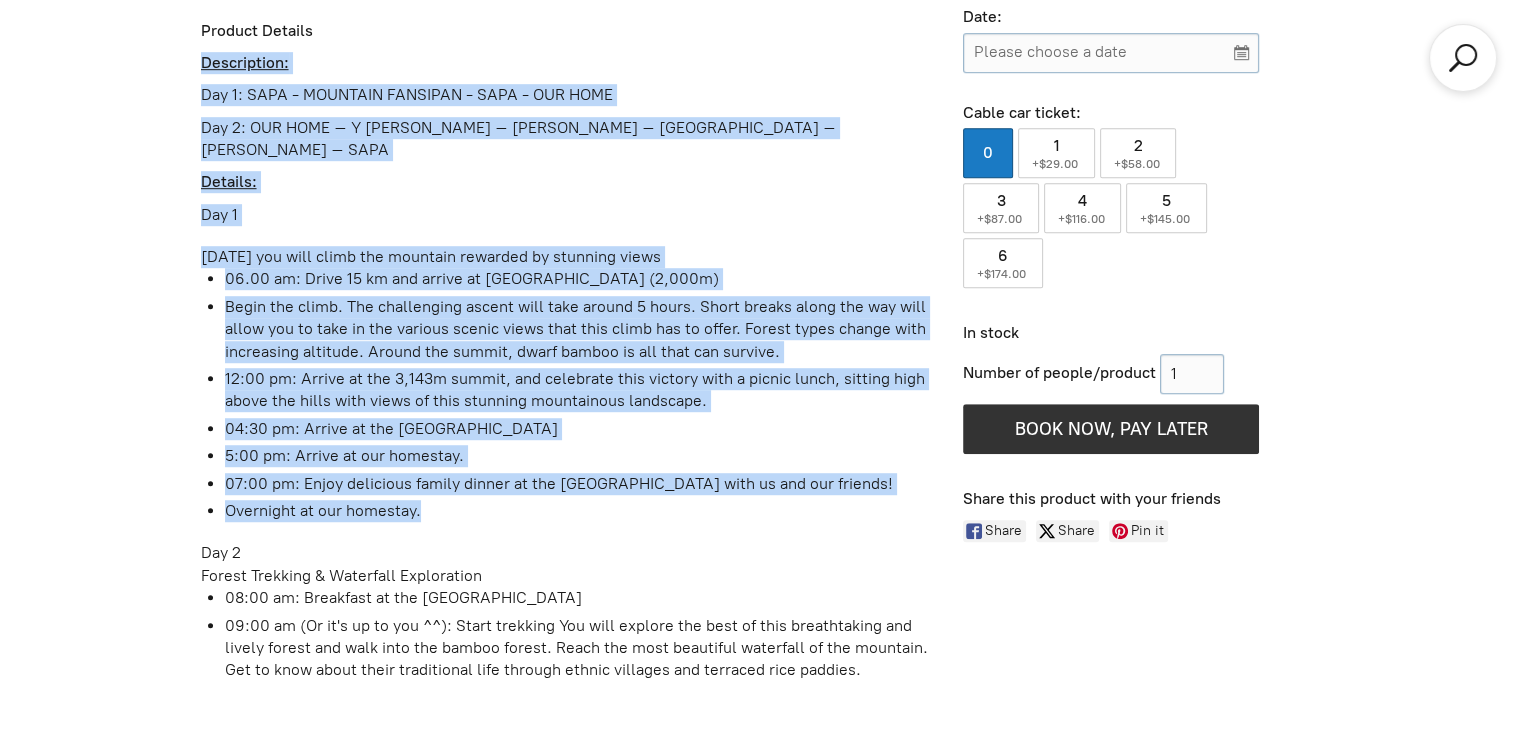 drag, startPoint x: 452, startPoint y: 499, endPoint x: 143, endPoint y: 22, distance: 568.33966 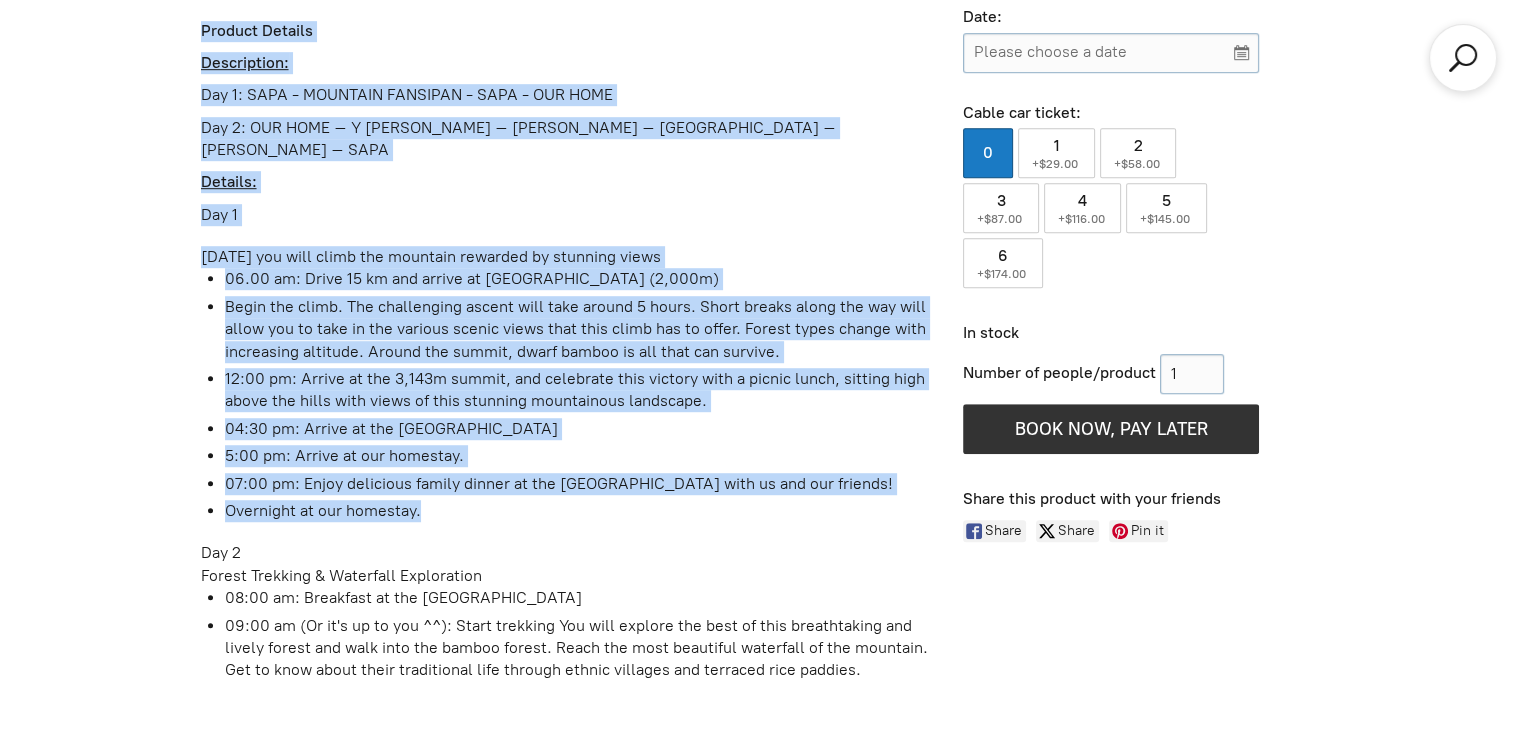 click on "Day 1" at bounding box center [566, 215] 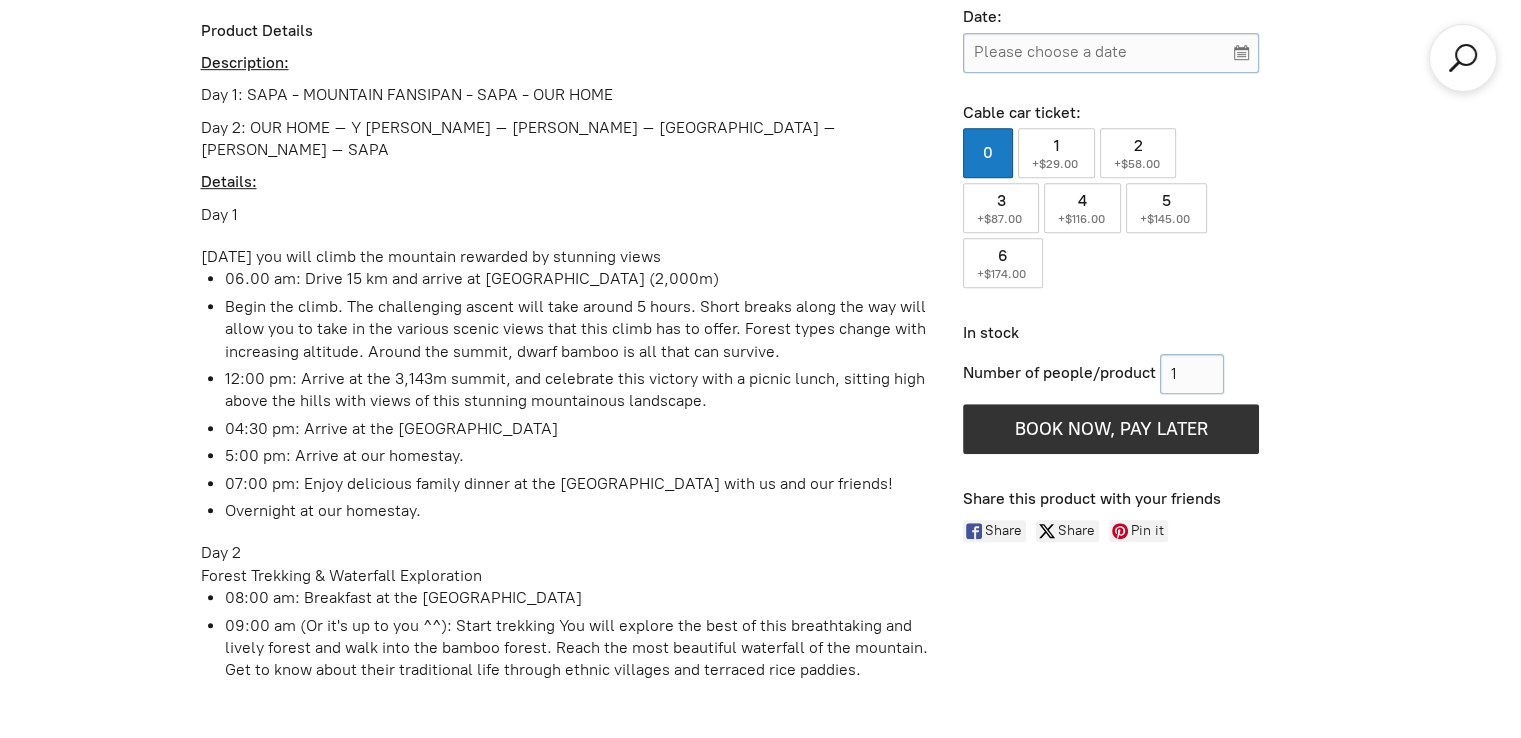 drag, startPoint x: 480, startPoint y: 253, endPoint x: 892, endPoint y: 249, distance: 412.0194 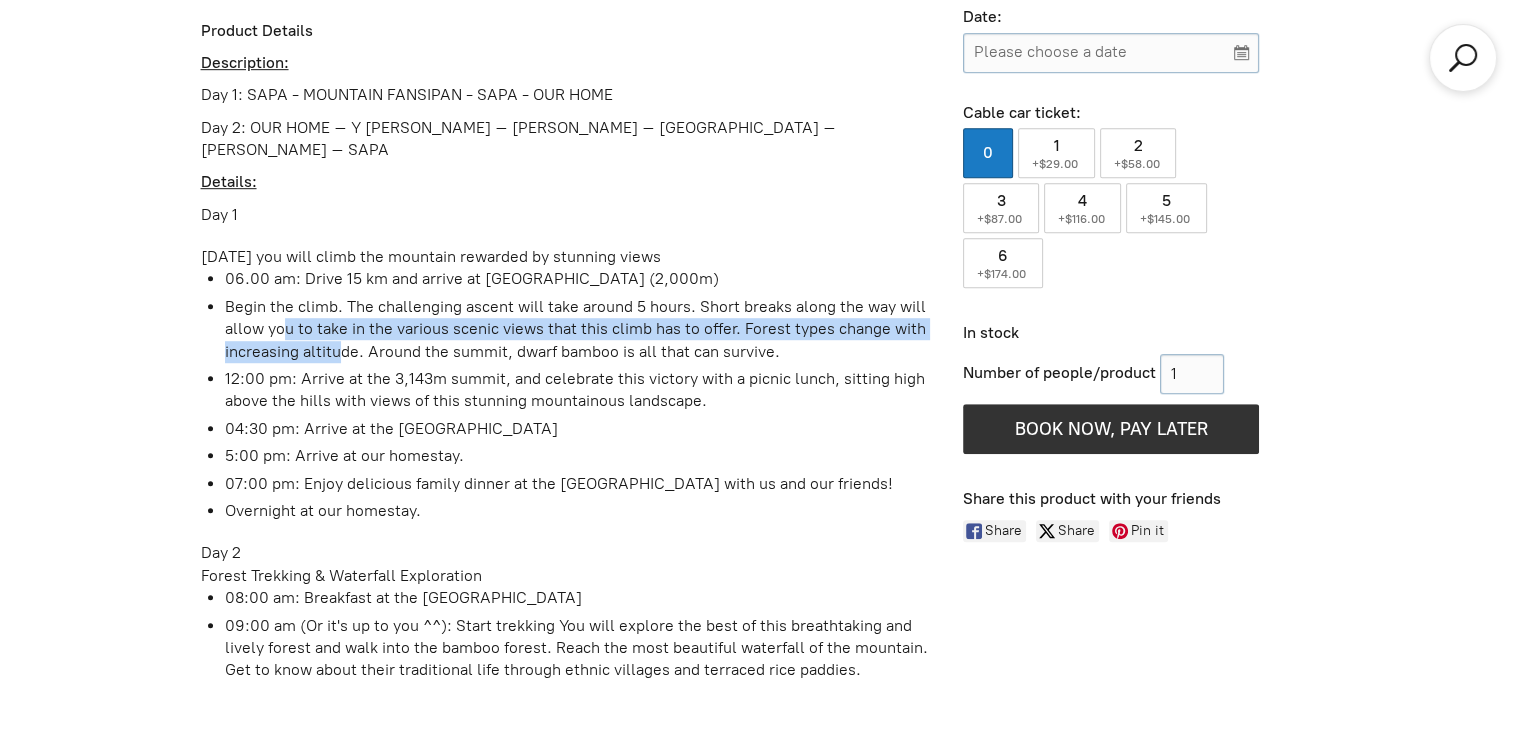 drag, startPoint x: 280, startPoint y: 314, endPoint x: 344, endPoint y: 329, distance: 65.734314 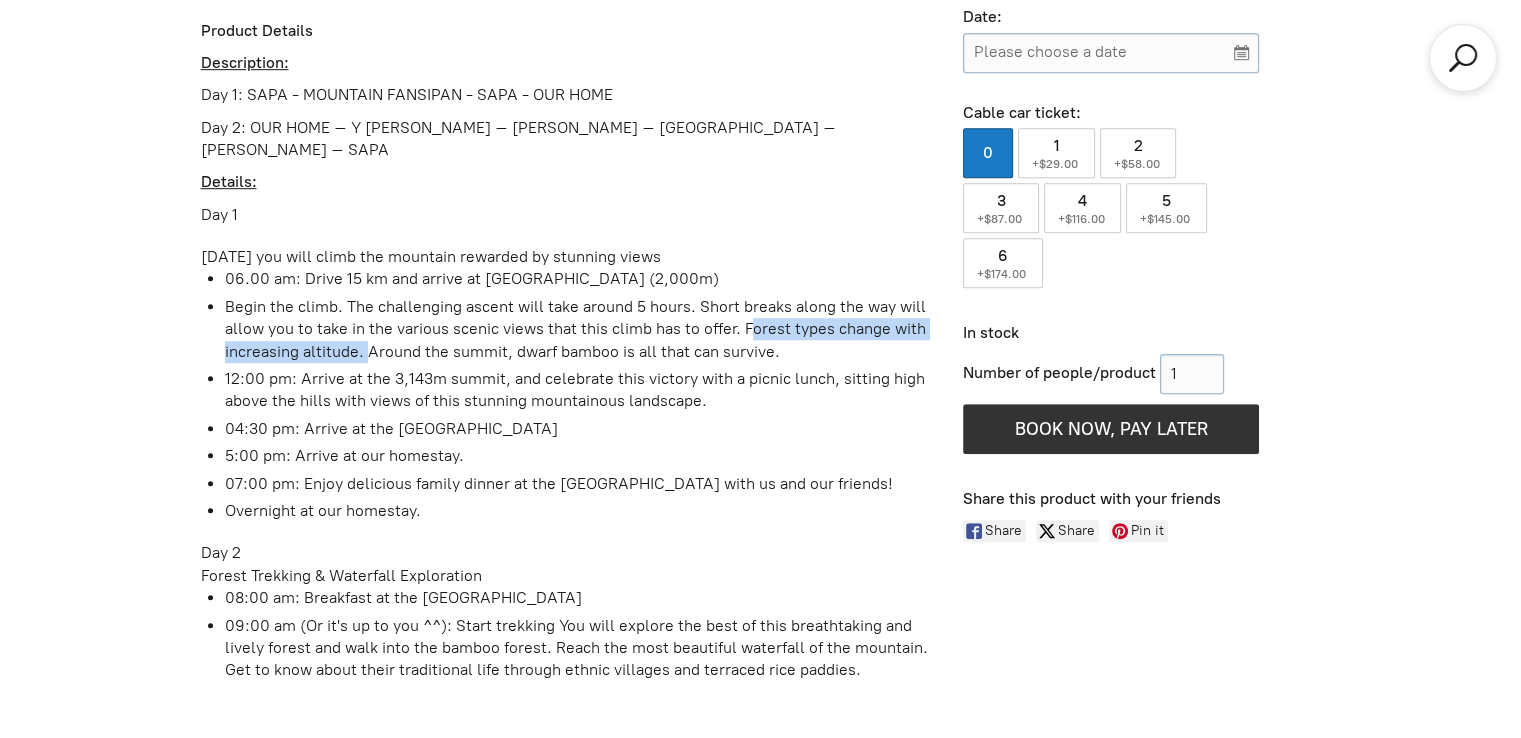 drag, startPoint x: 364, startPoint y: 329, endPoint x: 748, endPoint y: 296, distance: 385.41537 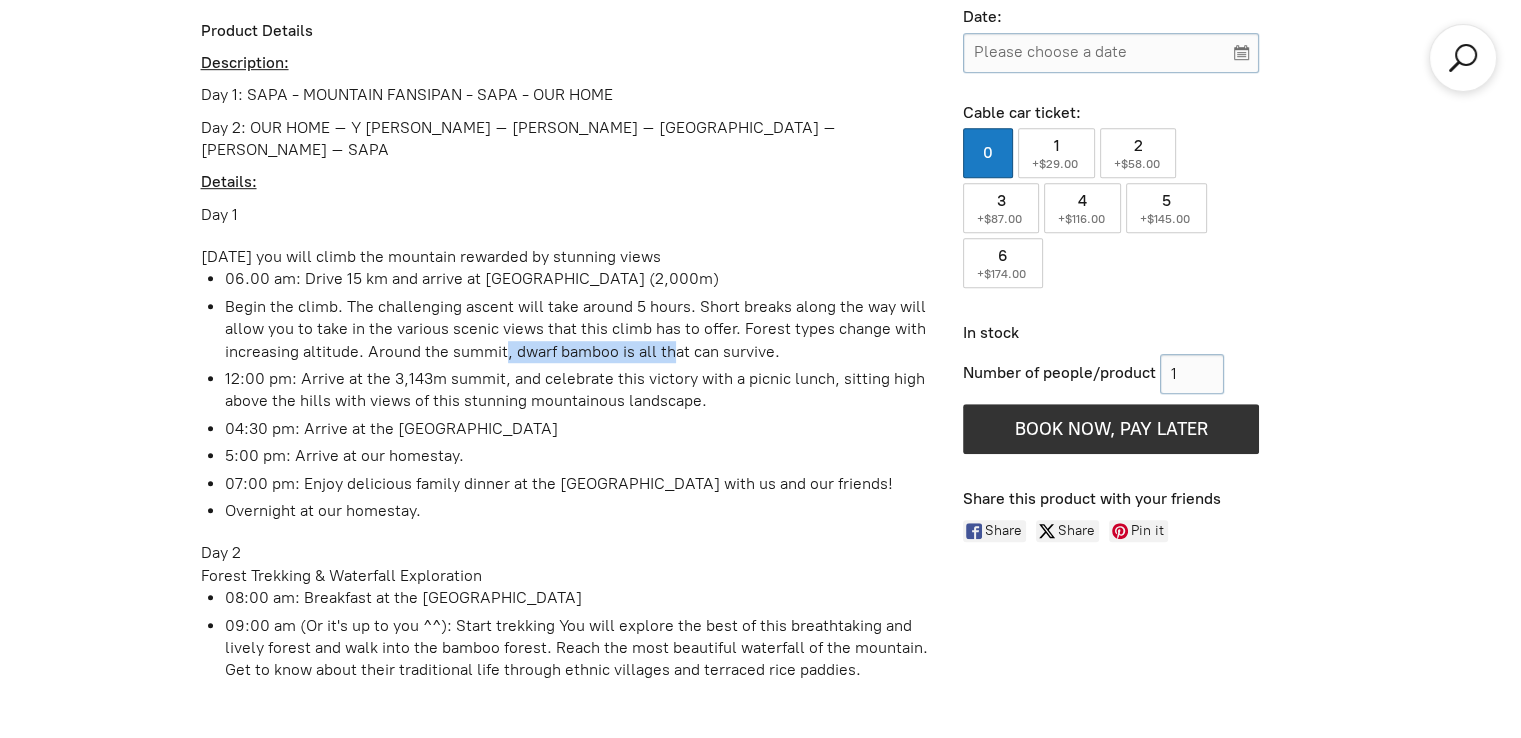drag, startPoint x: 506, startPoint y: 325, endPoint x: 677, endPoint y: 329, distance: 171.04678 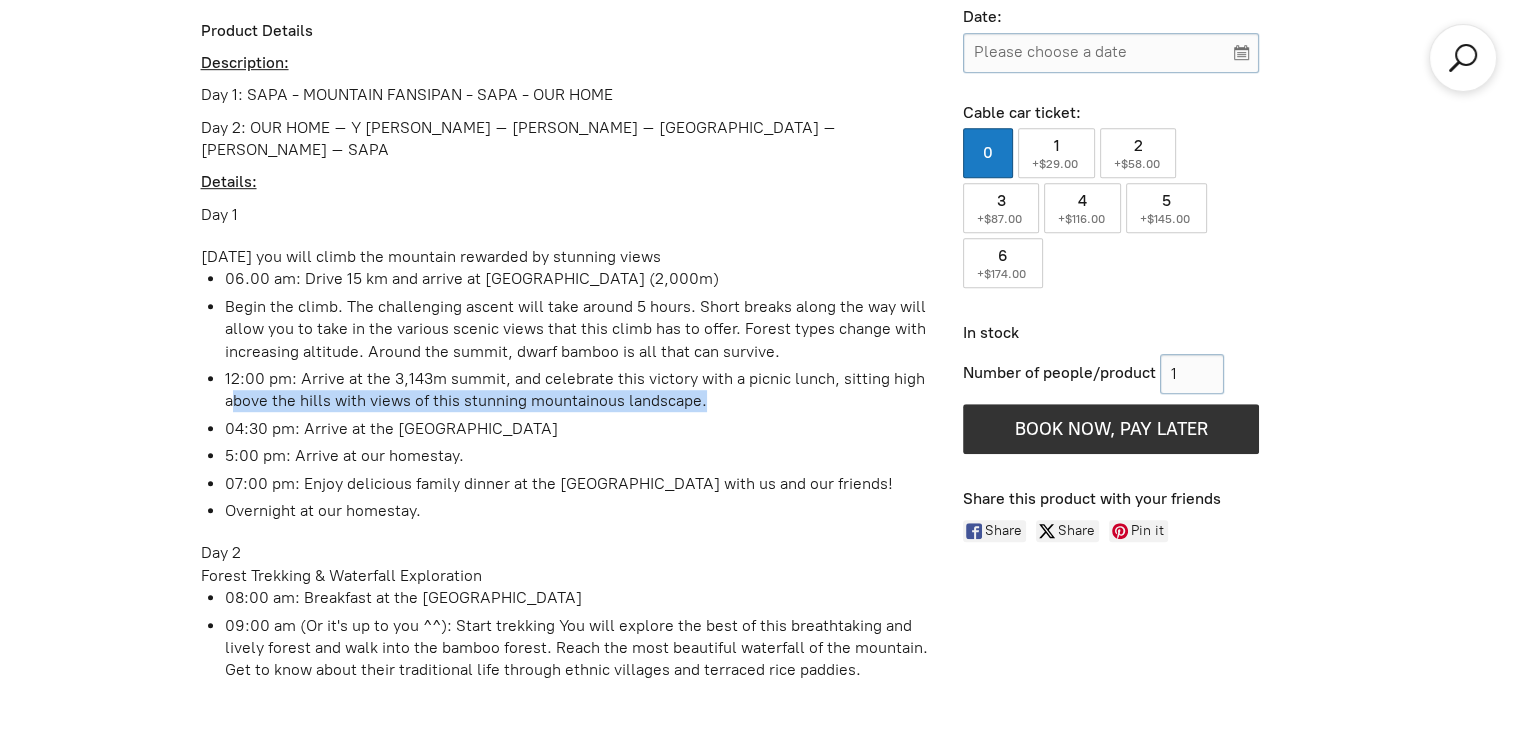 drag, startPoint x: 228, startPoint y: 372, endPoint x: 704, endPoint y: 389, distance: 476.30347 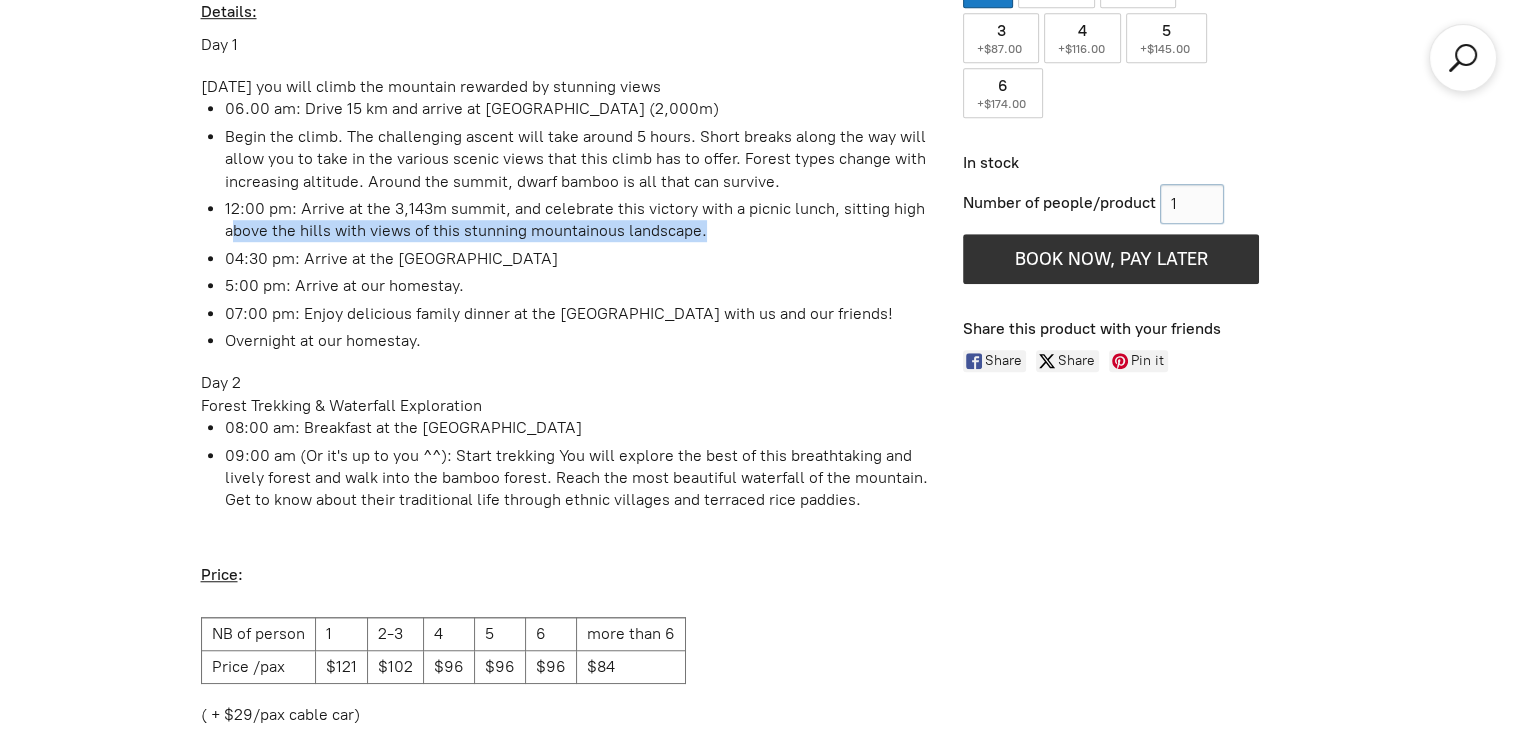scroll, scrollTop: 1400, scrollLeft: 0, axis: vertical 